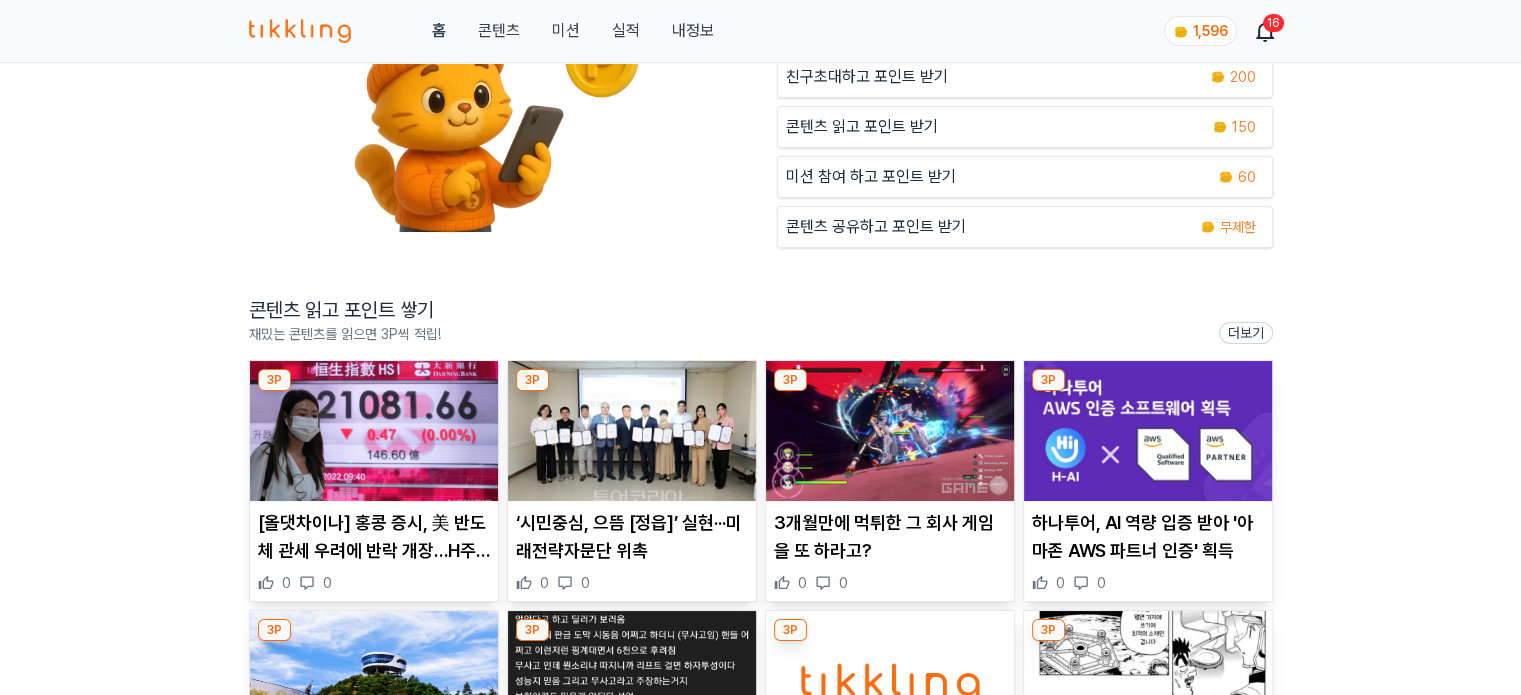 scroll, scrollTop: 300, scrollLeft: 0, axis: vertical 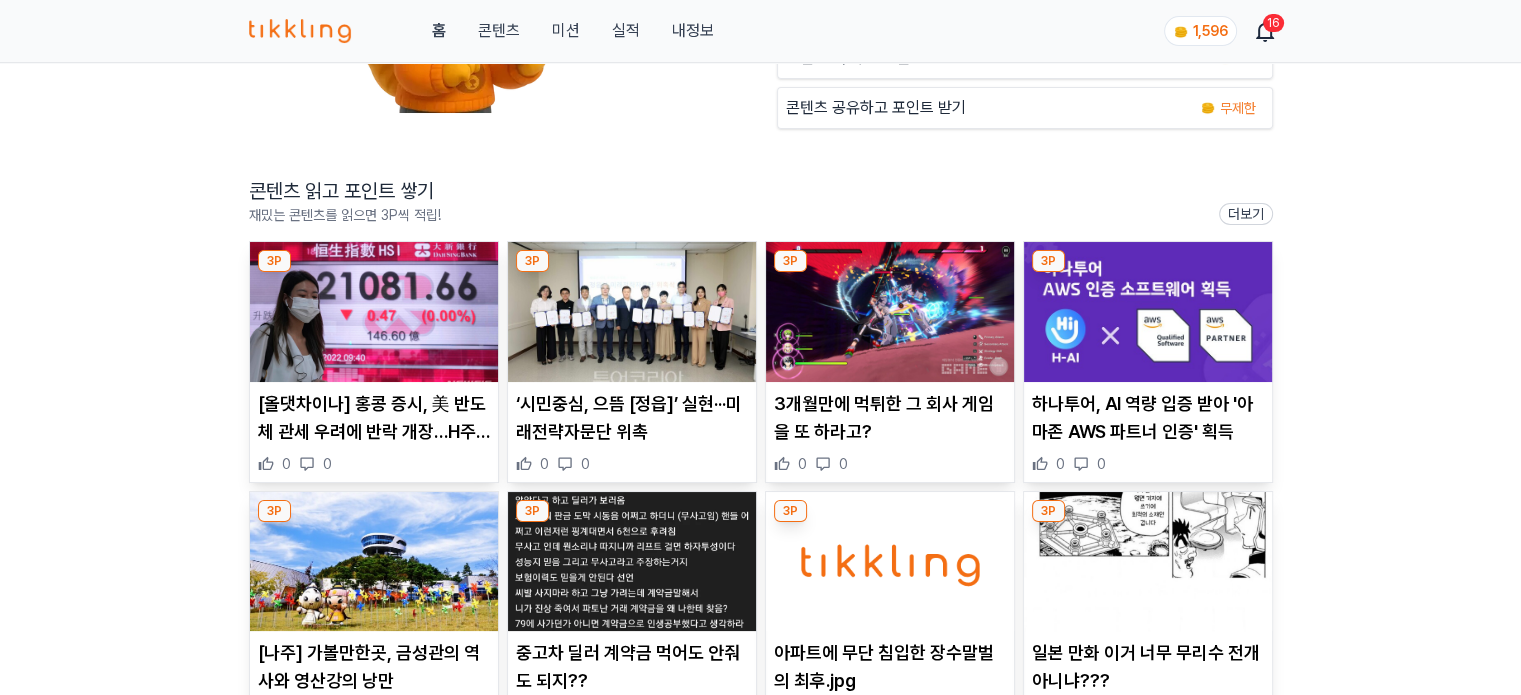 click at bounding box center (374, 312) 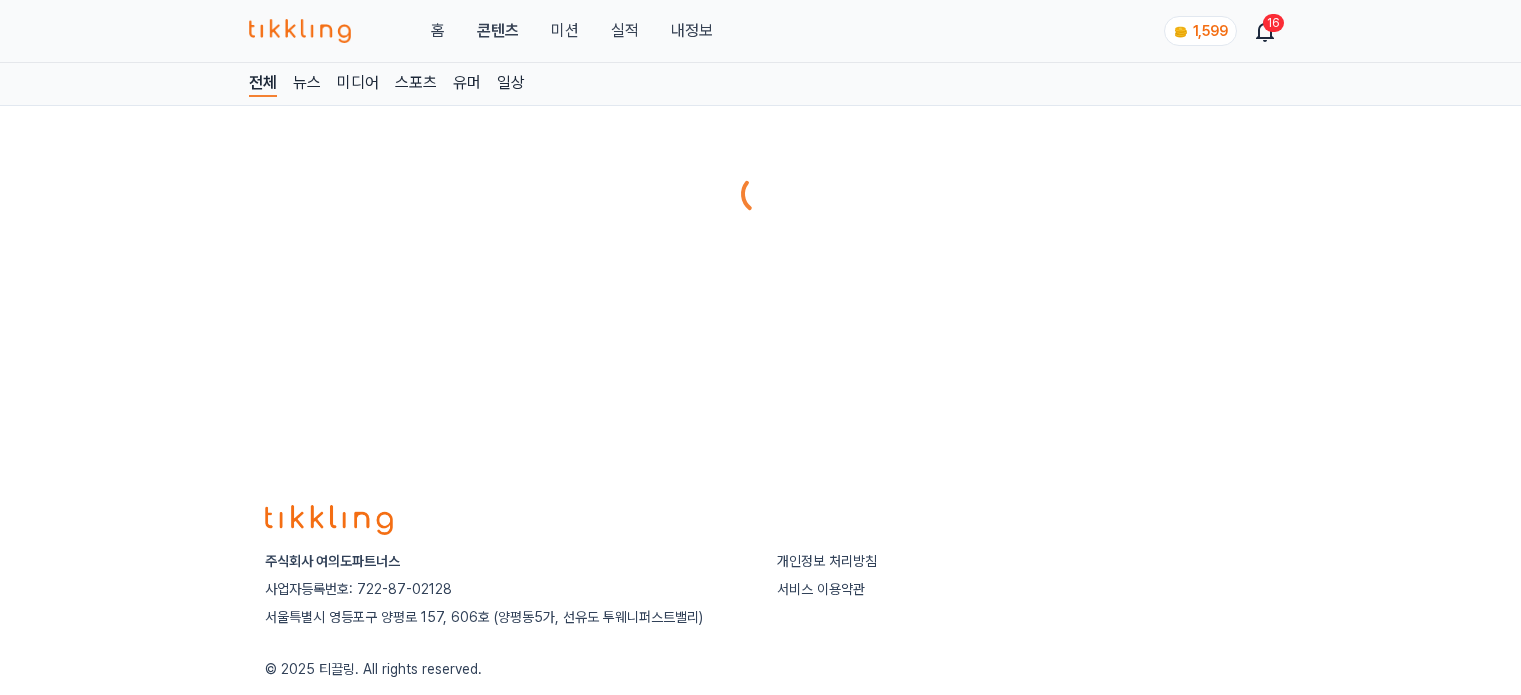 scroll, scrollTop: 0, scrollLeft: 0, axis: both 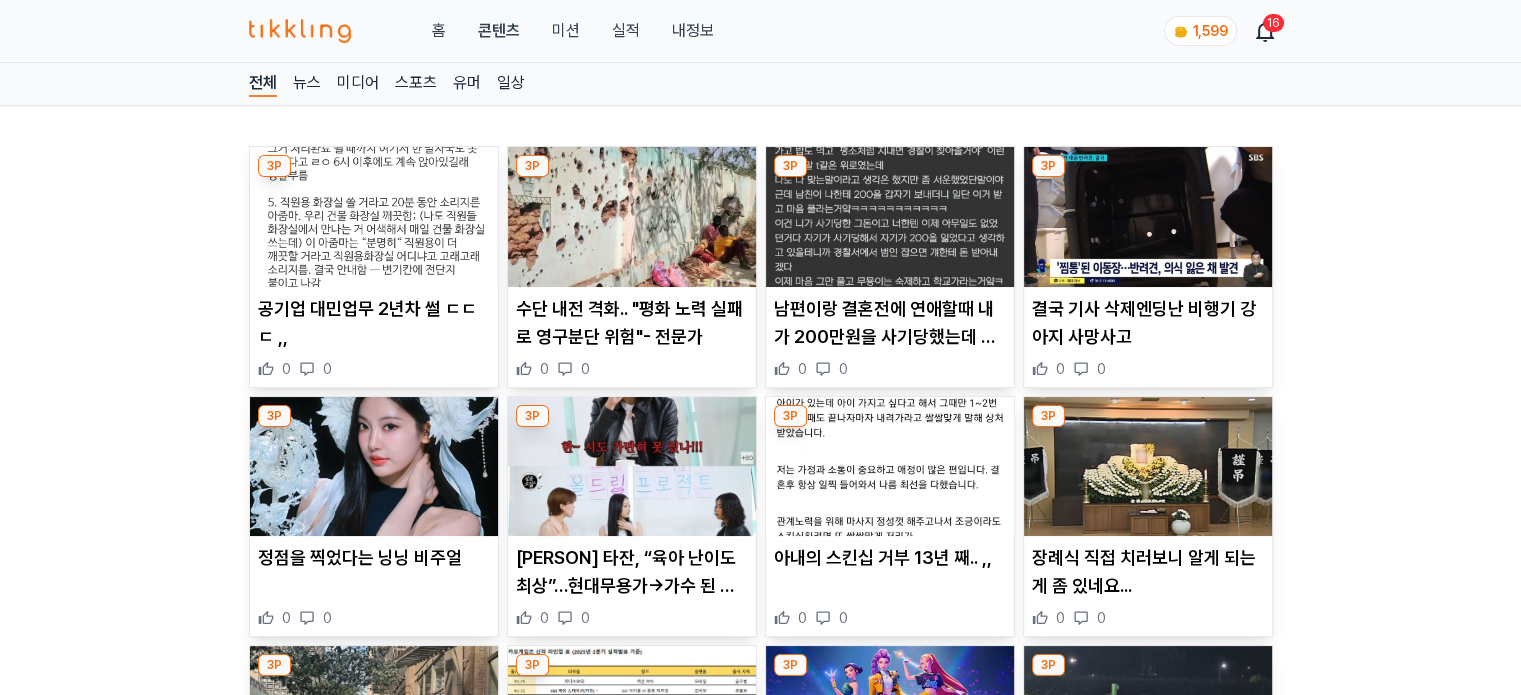 click at bounding box center (374, 217) 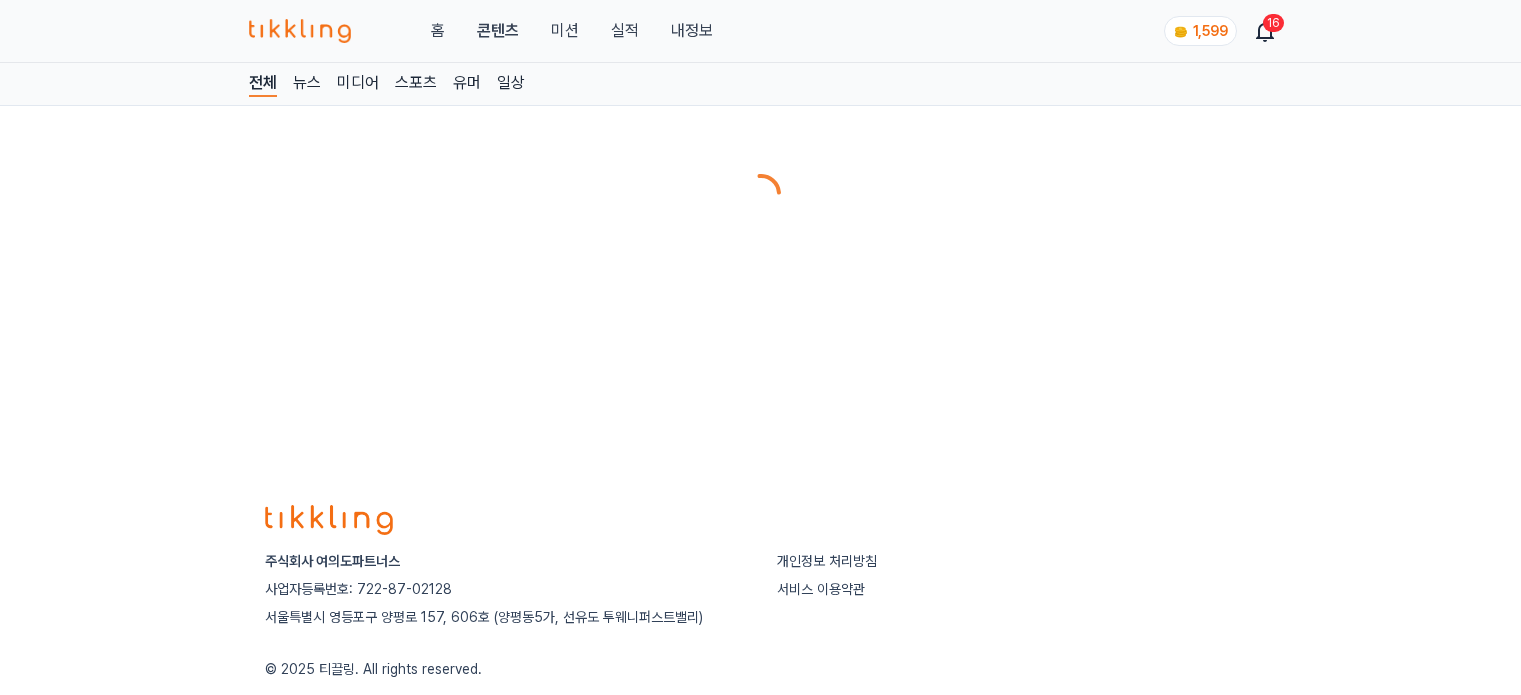scroll, scrollTop: 0, scrollLeft: 0, axis: both 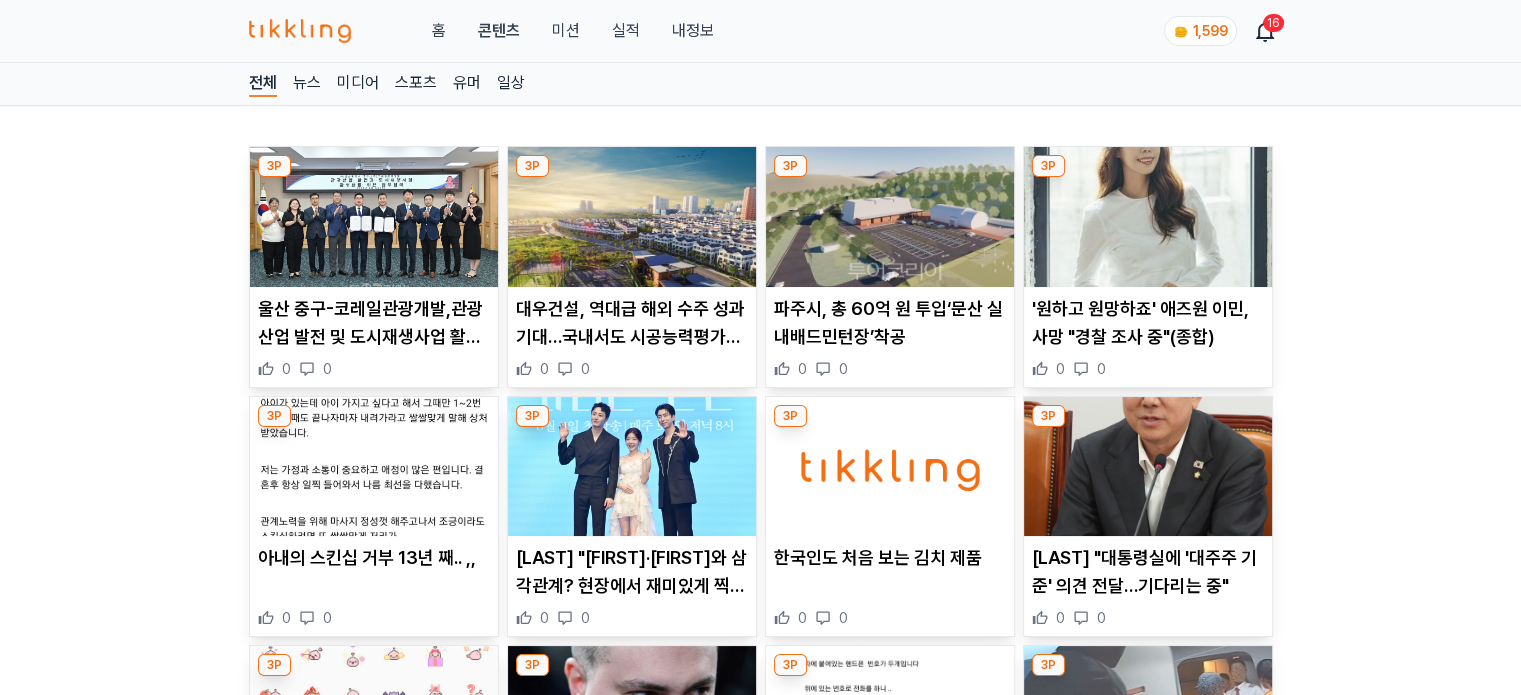 click at bounding box center (890, 217) 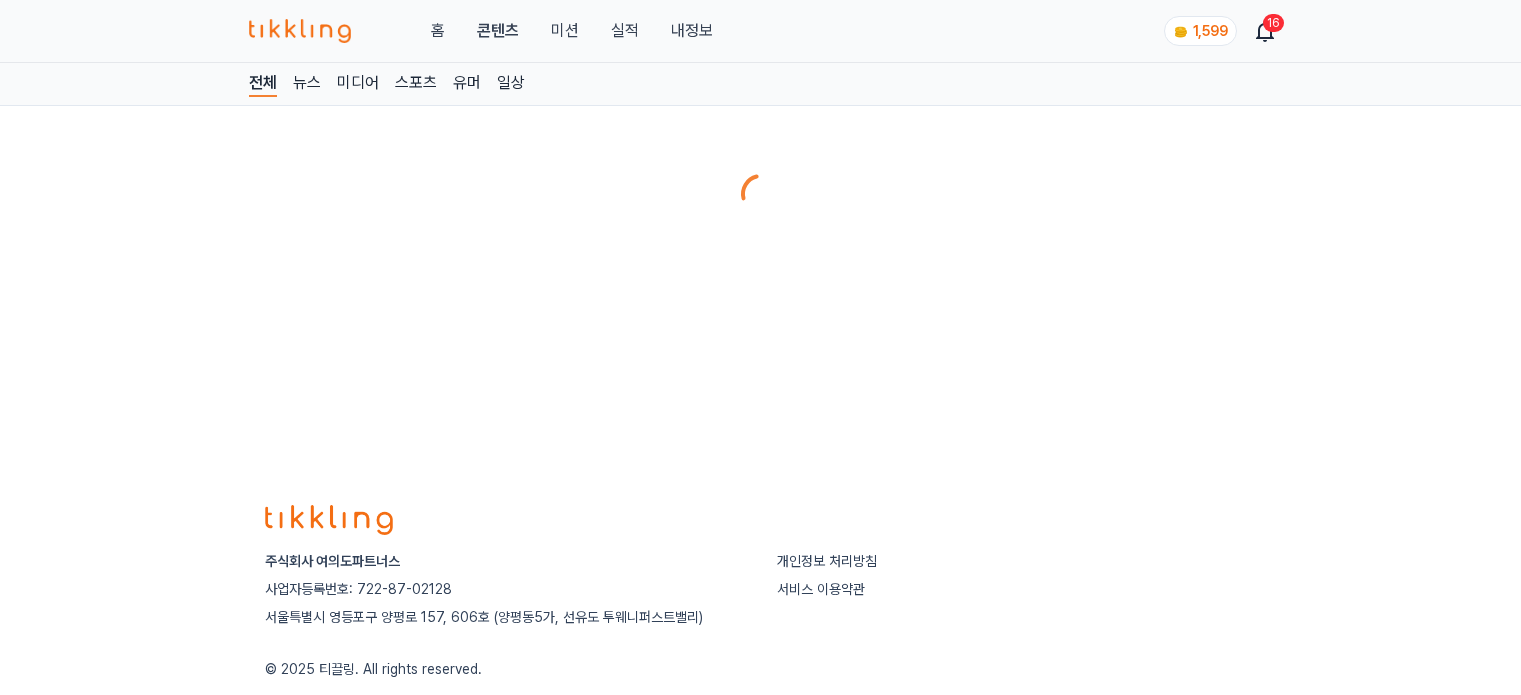scroll, scrollTop: 0, scrollLeft: 0, axis: both 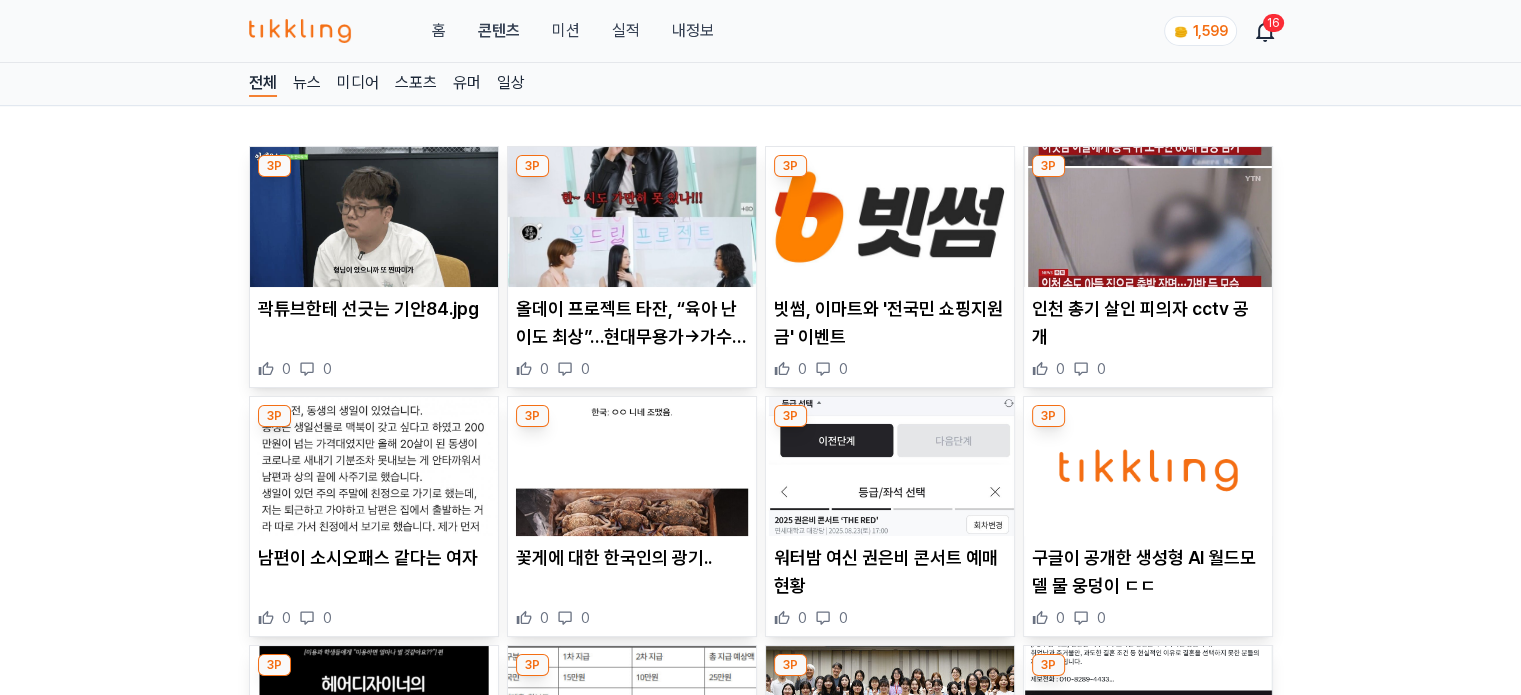 click at bounding box center (374, 467) 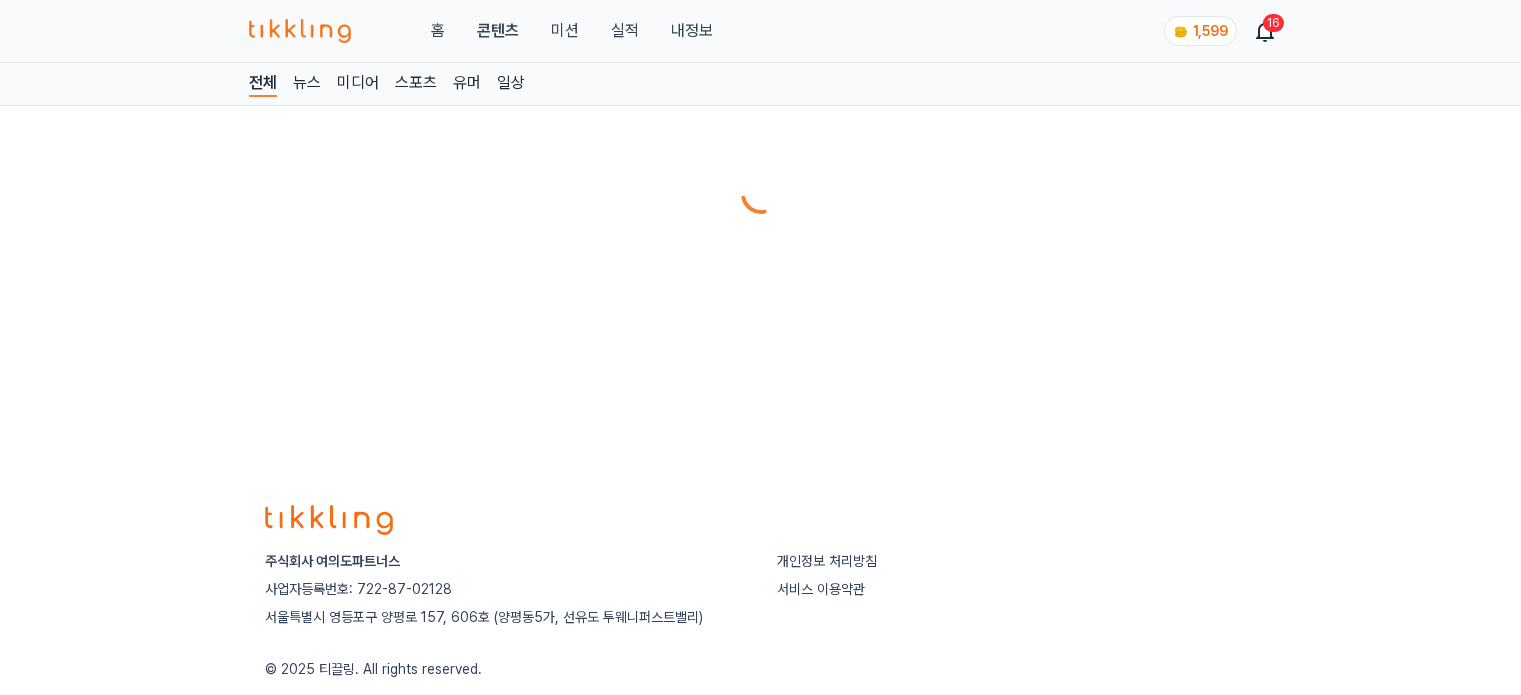scroll, scrollTop: 0, scrollLeft: 0, axis: both 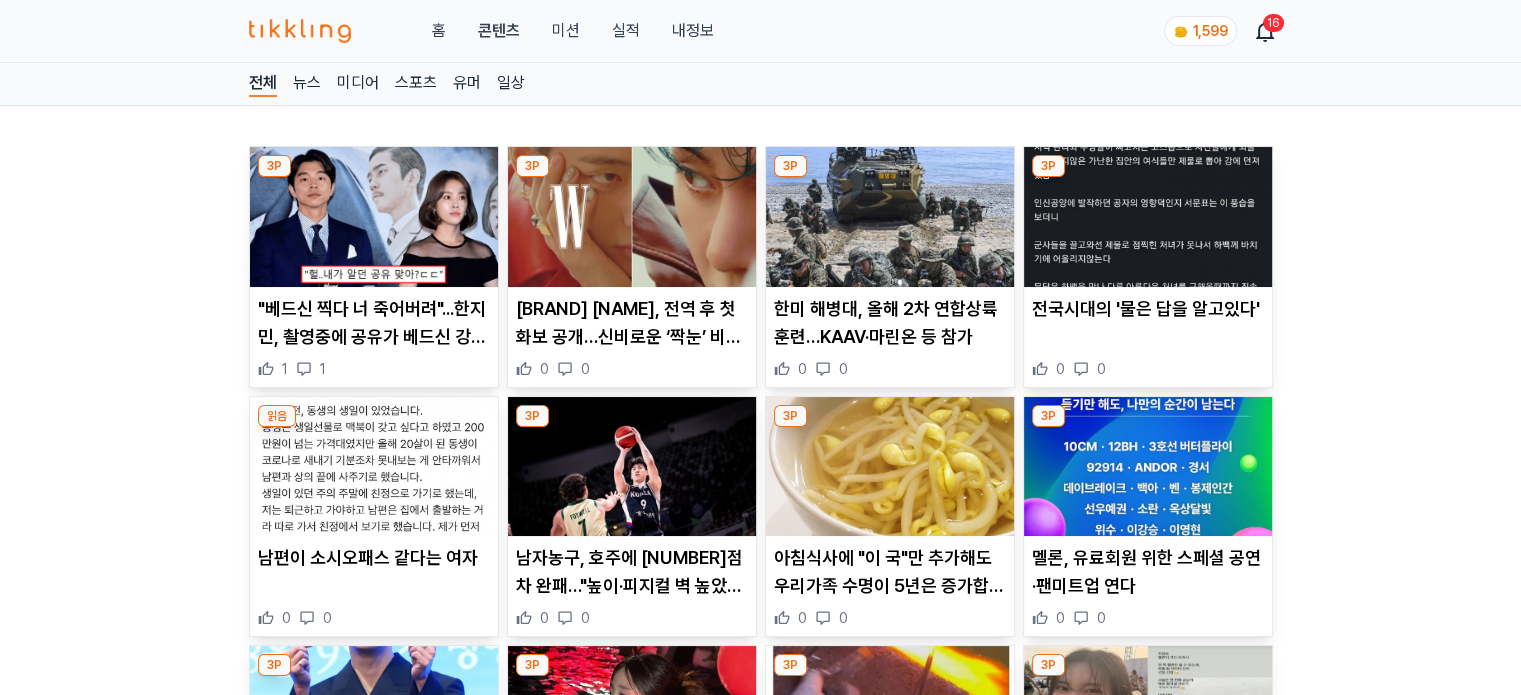 click at bounding box center (632, 467) 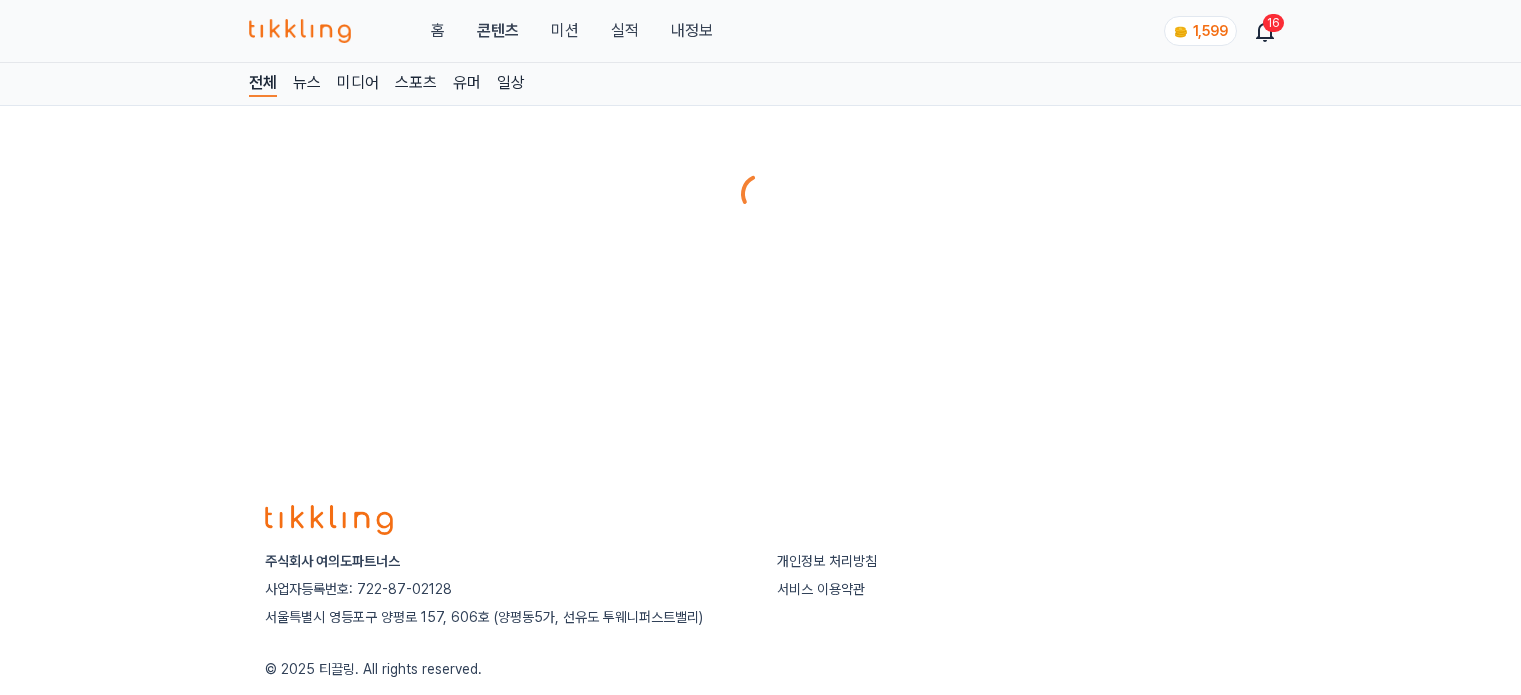 scroll, scrollTop: 0, scrollLeft: 0, axis: both 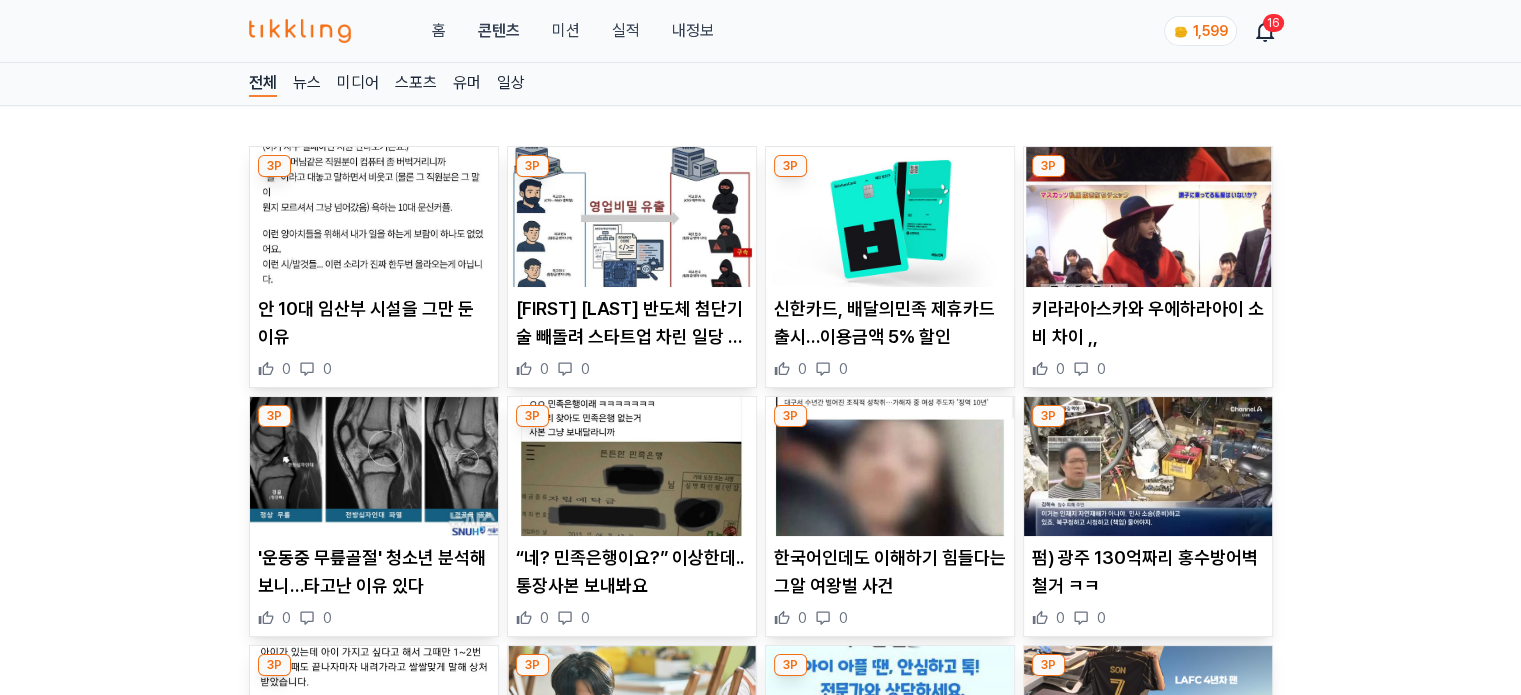 click at bounding box center [374, 217] 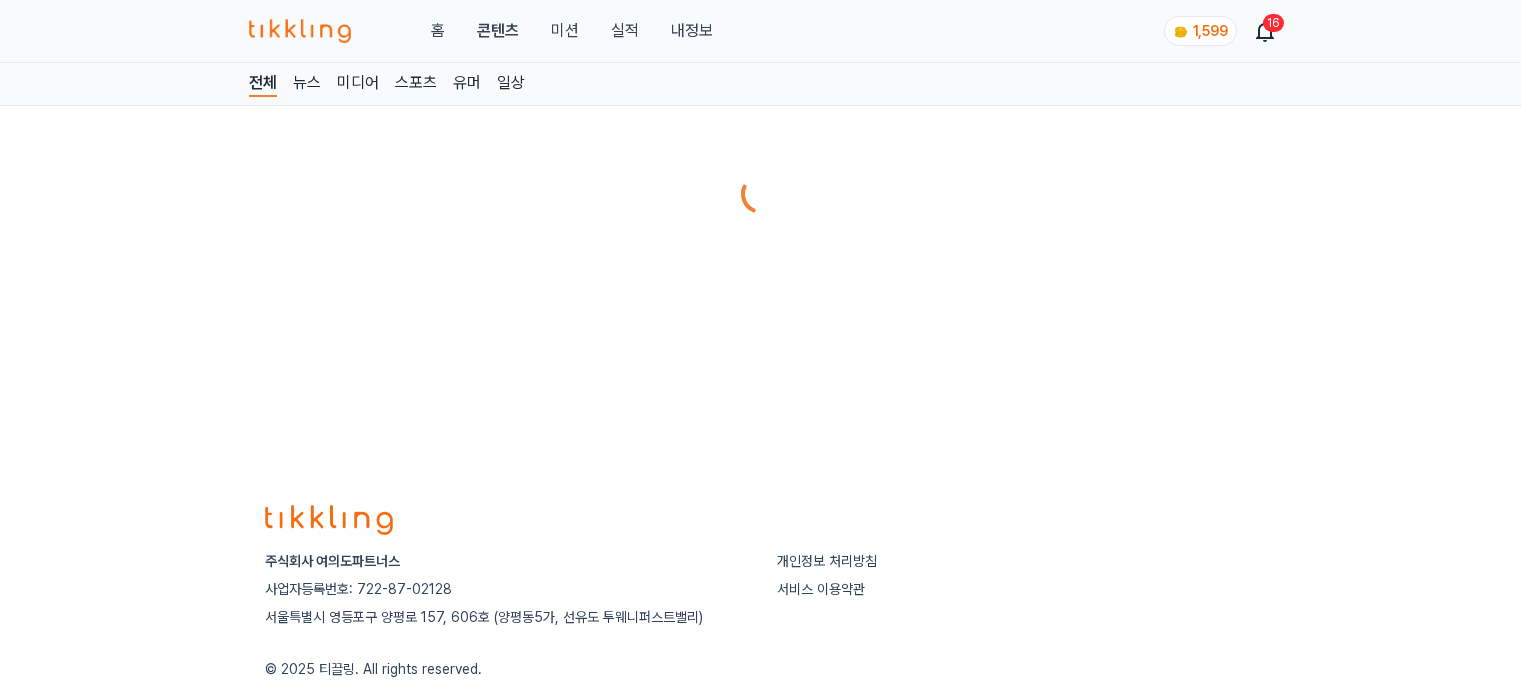 scroll, scrollTop: 0, scrollLeft: 0, axis: both 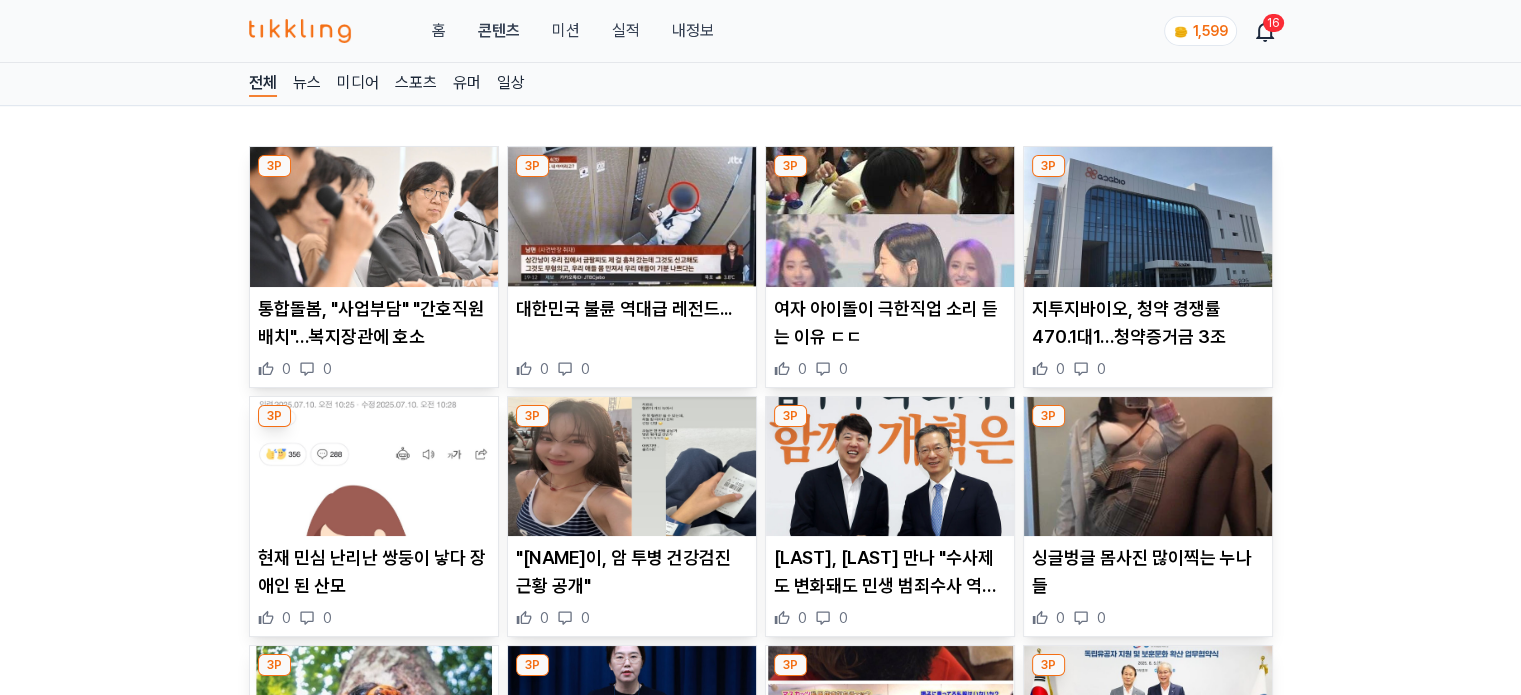 click on "미션" at bounding box center [565, 31] 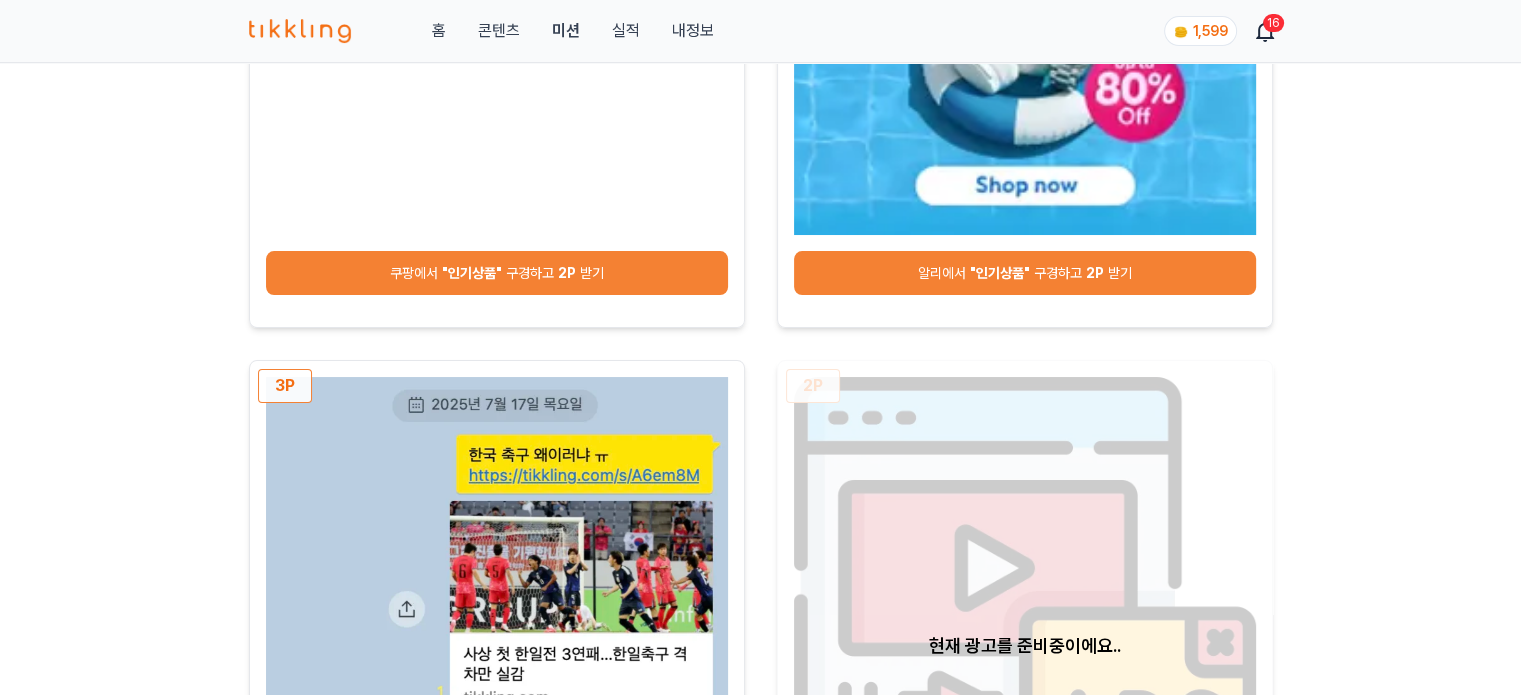 scroll, scrollTop: 500, scrollLeft: 0, axis: vertical 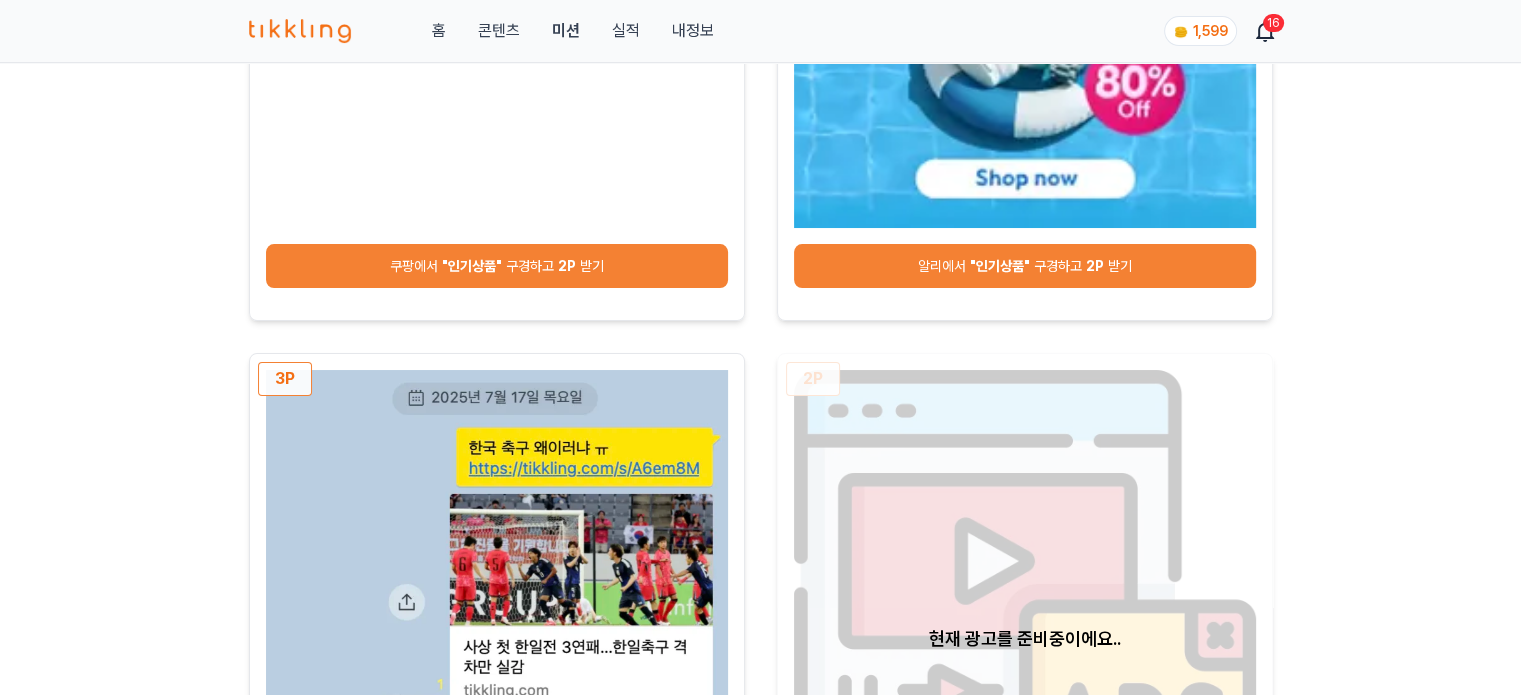click on "쿠팡에서 "인기상품"  구경하고  2P  받기" at bounding box center (497, 266) 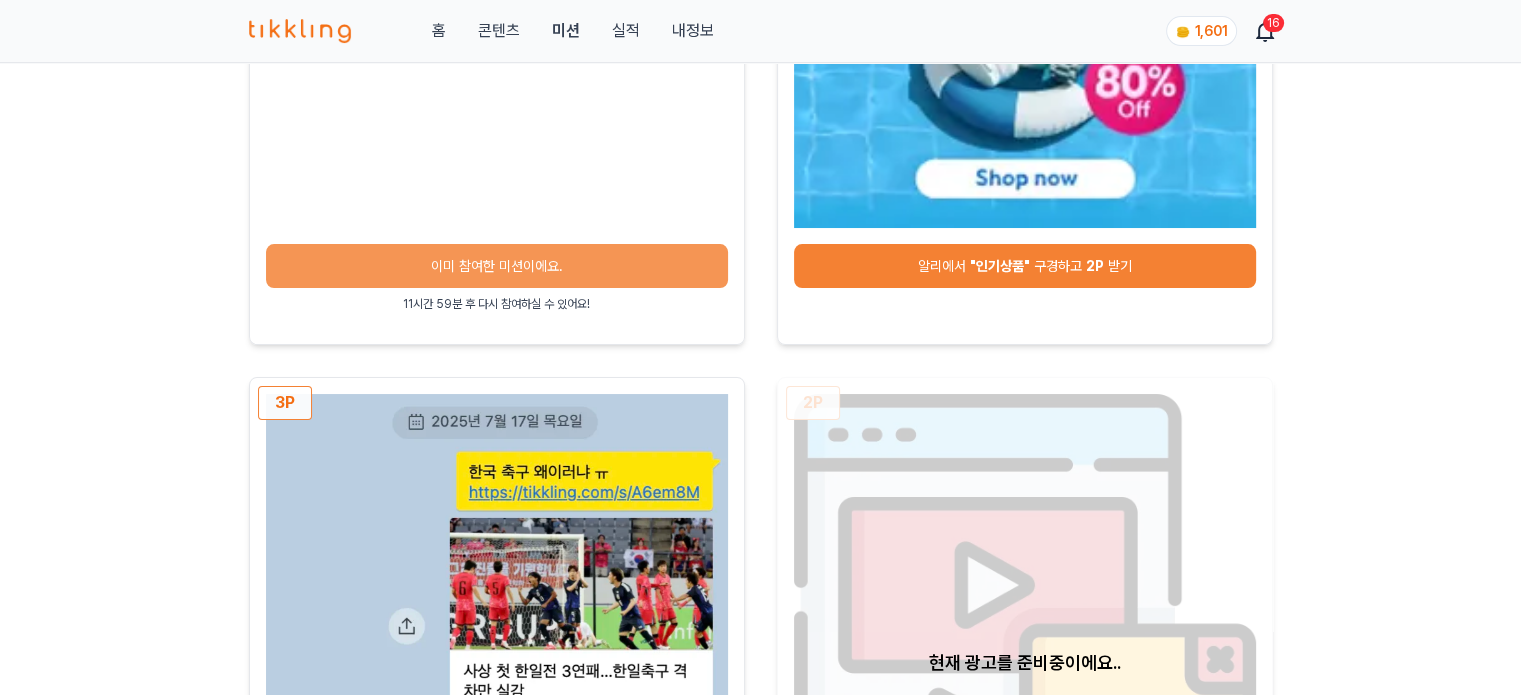 click on ""인기상품"" at bounding box center (1000, 266) 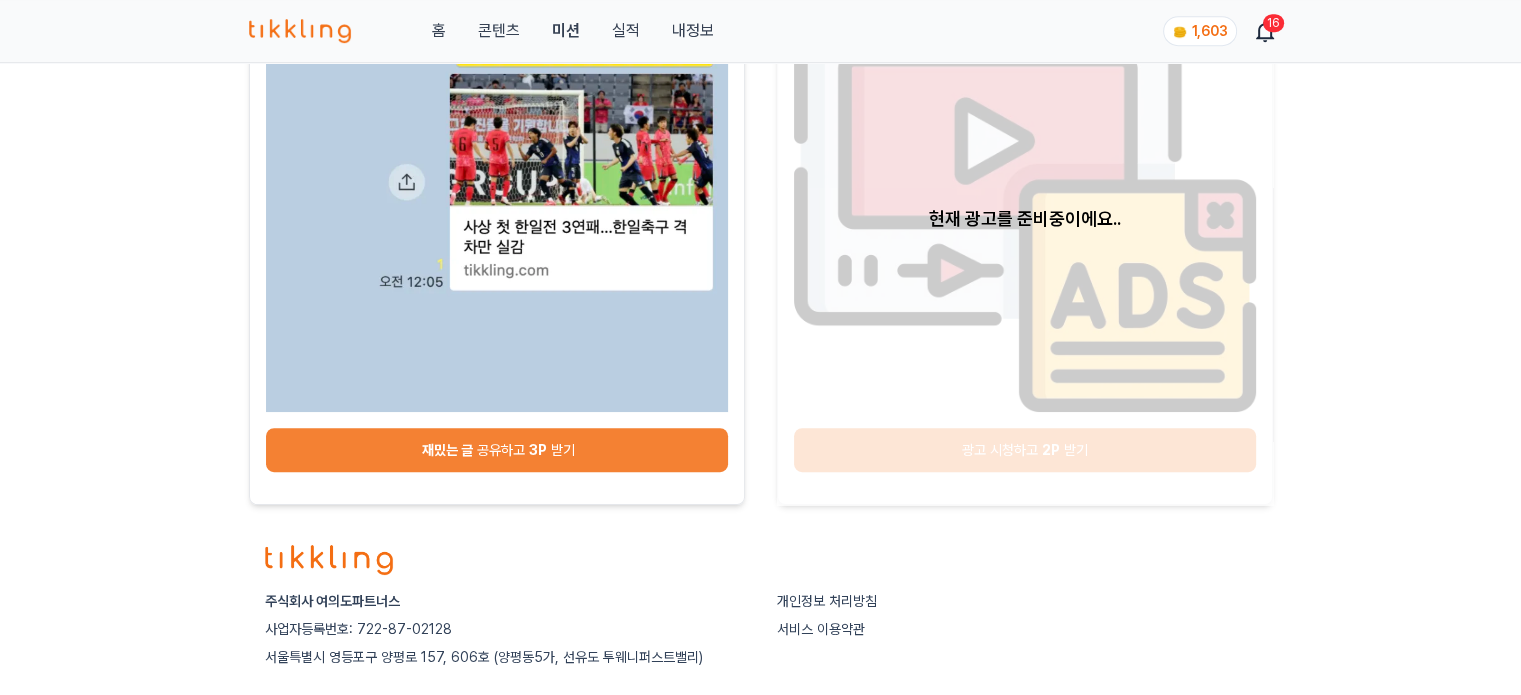scroll, scrollTop: 900, scrollLeft: 0, axis: vertical 